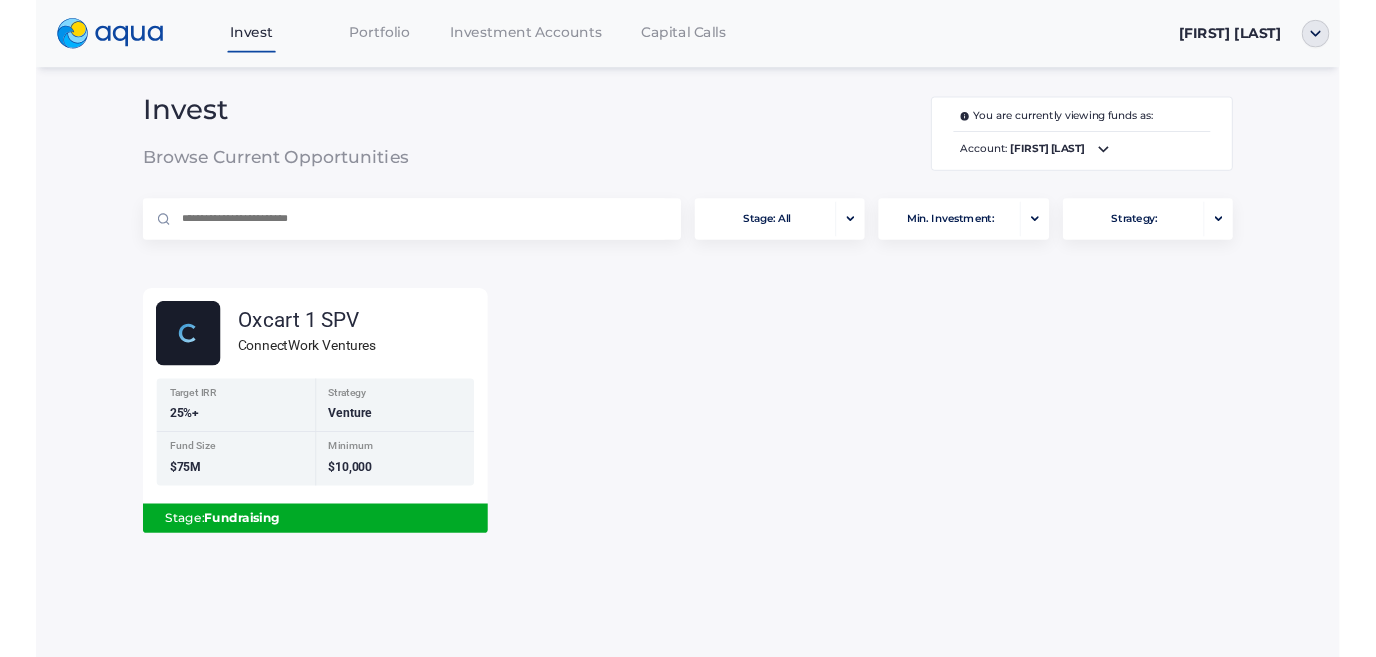 scroll, scrollTop: 0, scrollLeft: 0, axis: both 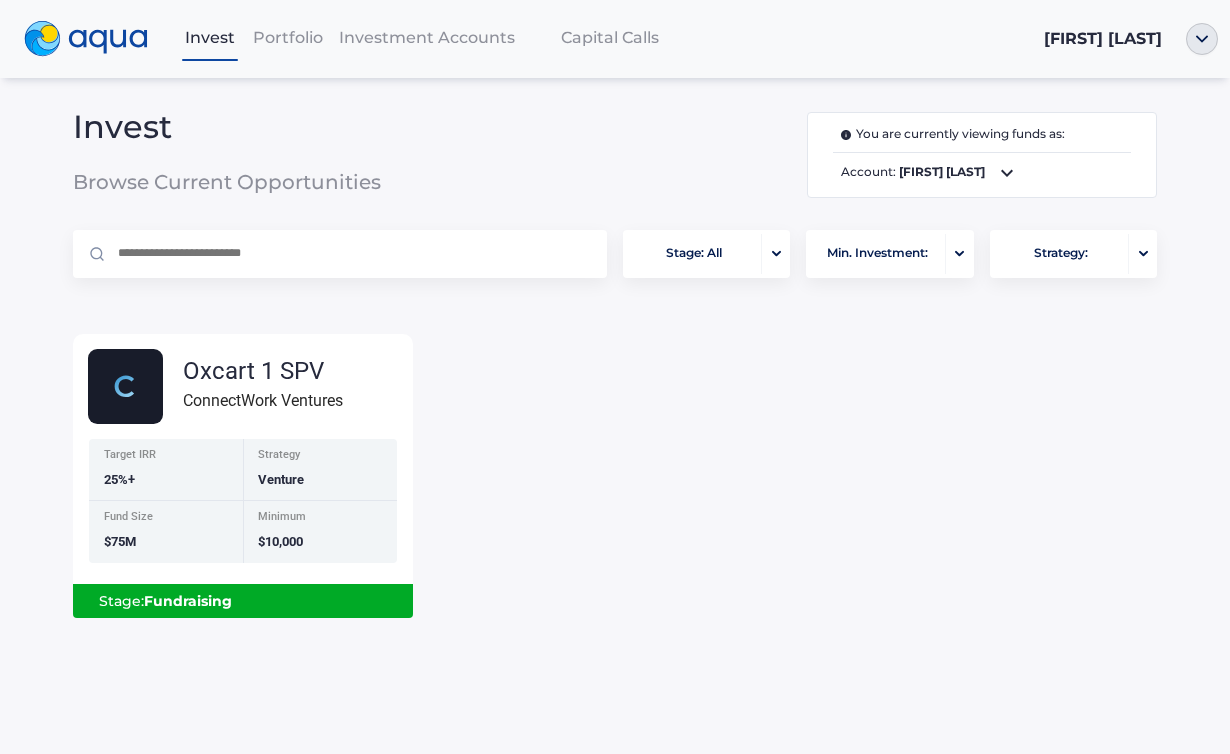 click 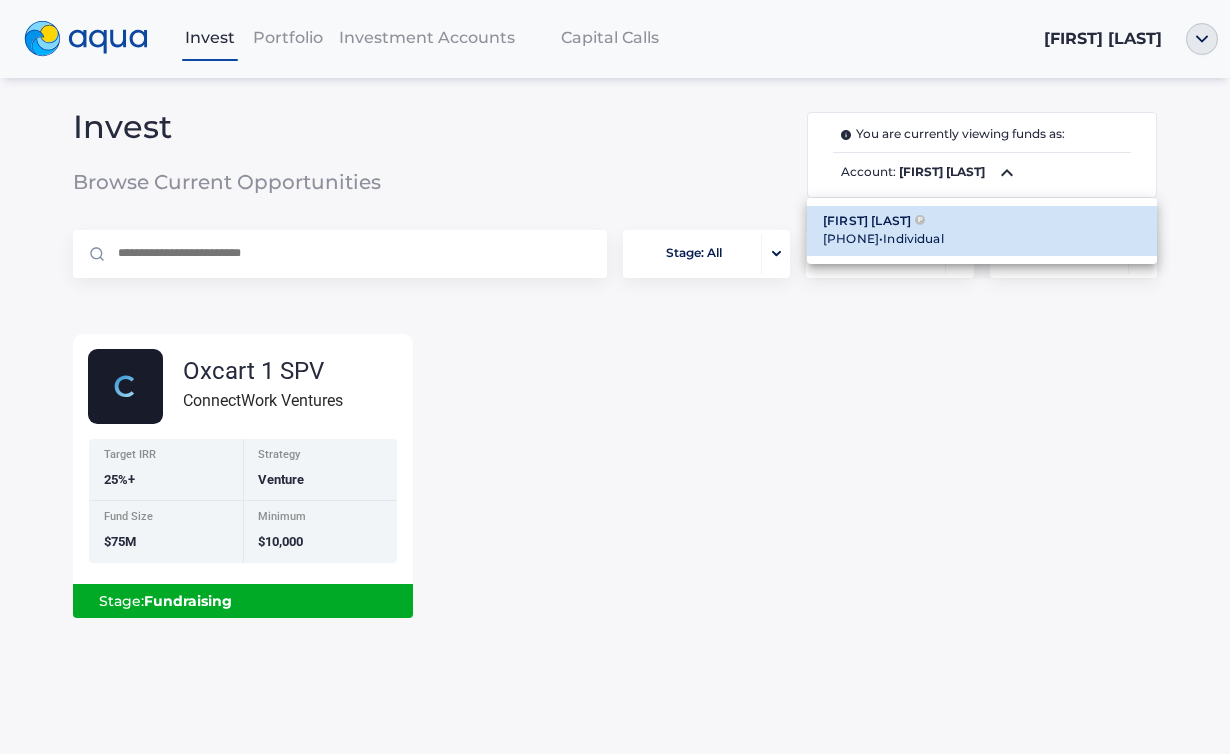 click at bounding box center (615, 377) 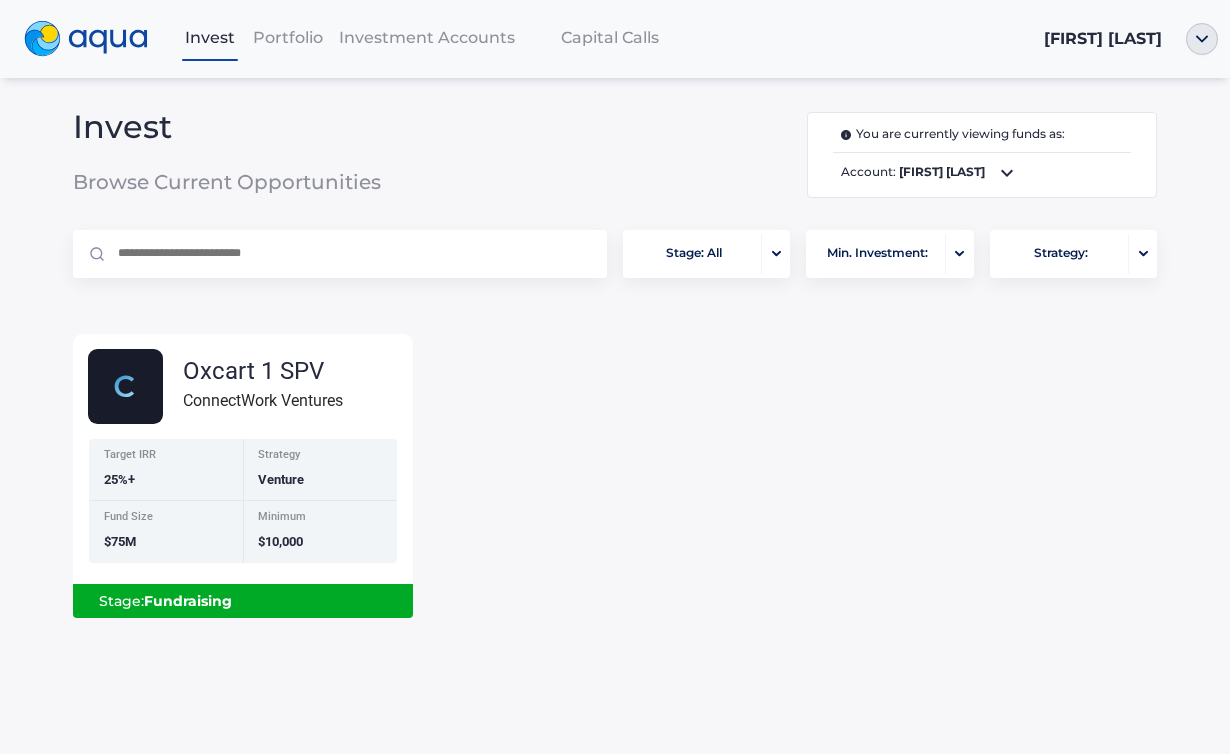 click on "Capital Calls" at bounding box center (610, 37) 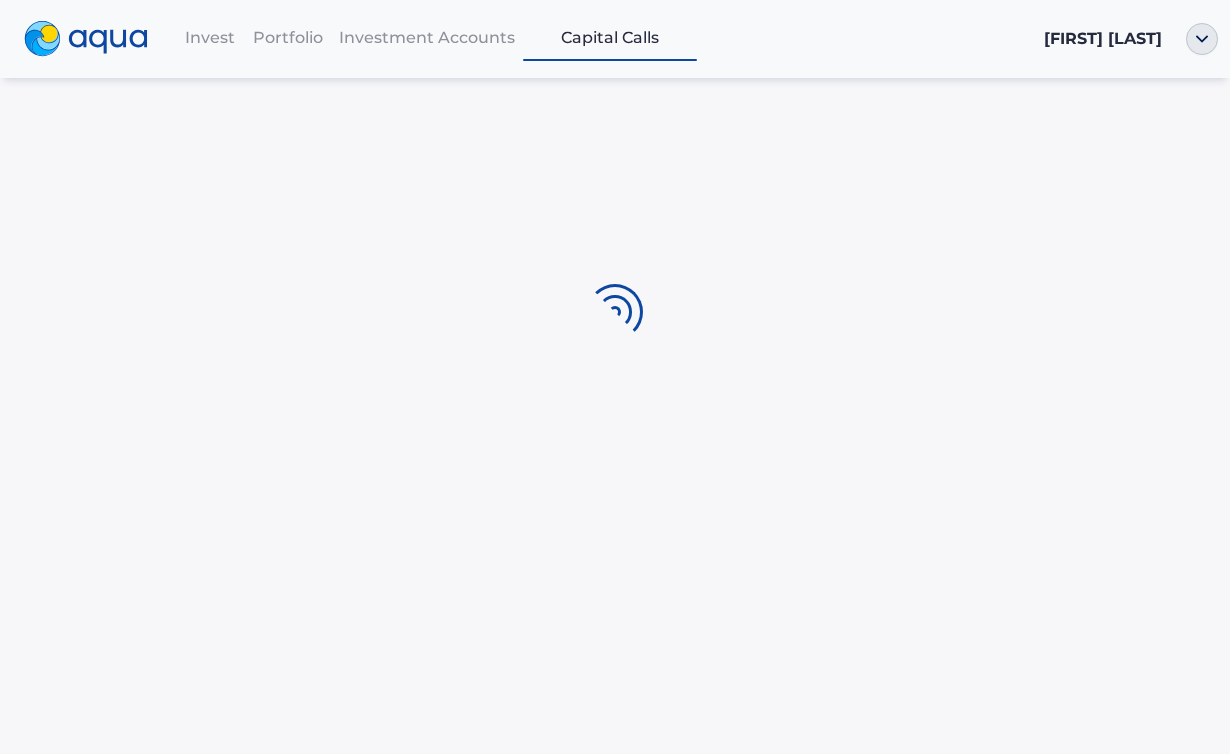 click on "Investment Accounts" at bounding box center (427, 37) 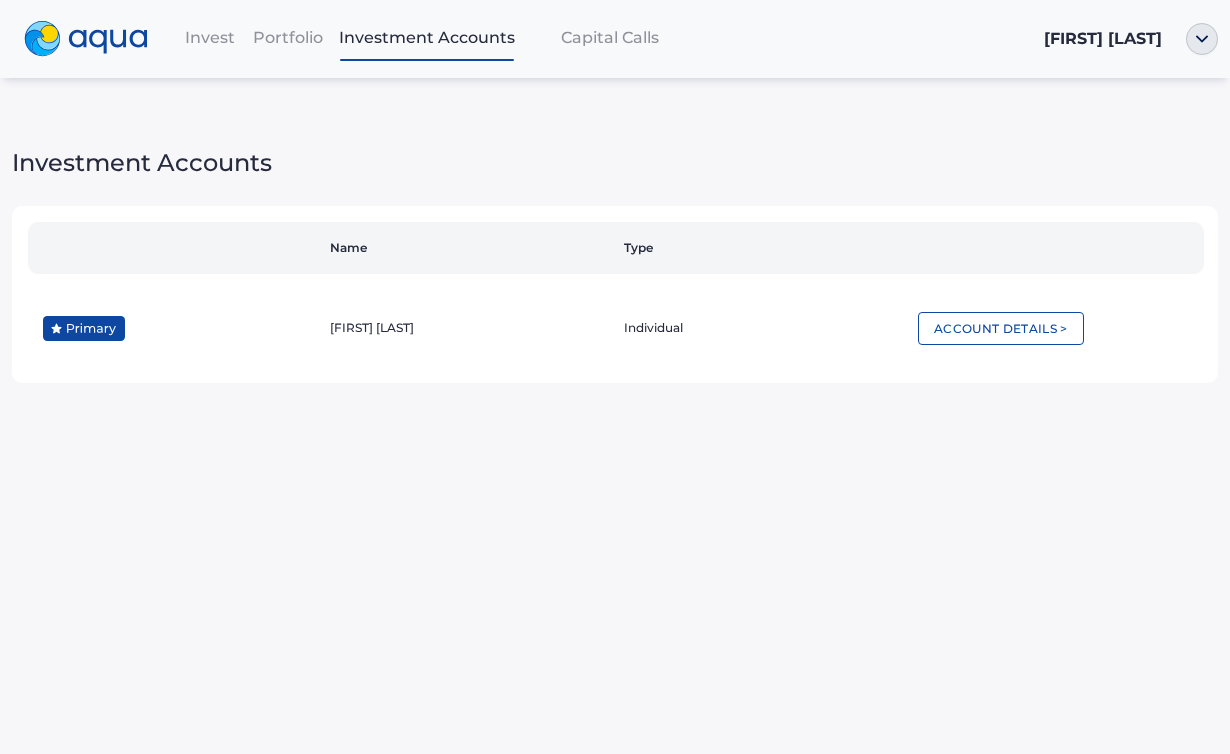 click on "Portfolio" at bounding box center [288, 37] 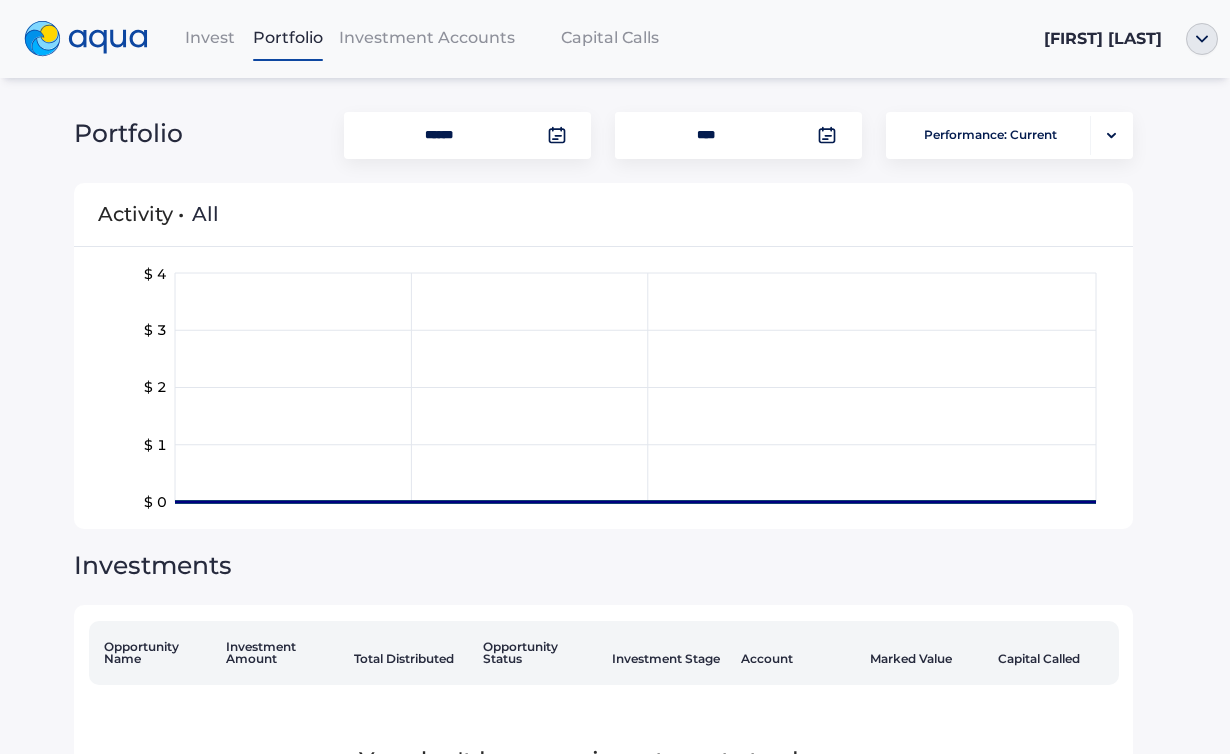 click on "Invest" at bounding box center (210, 37) 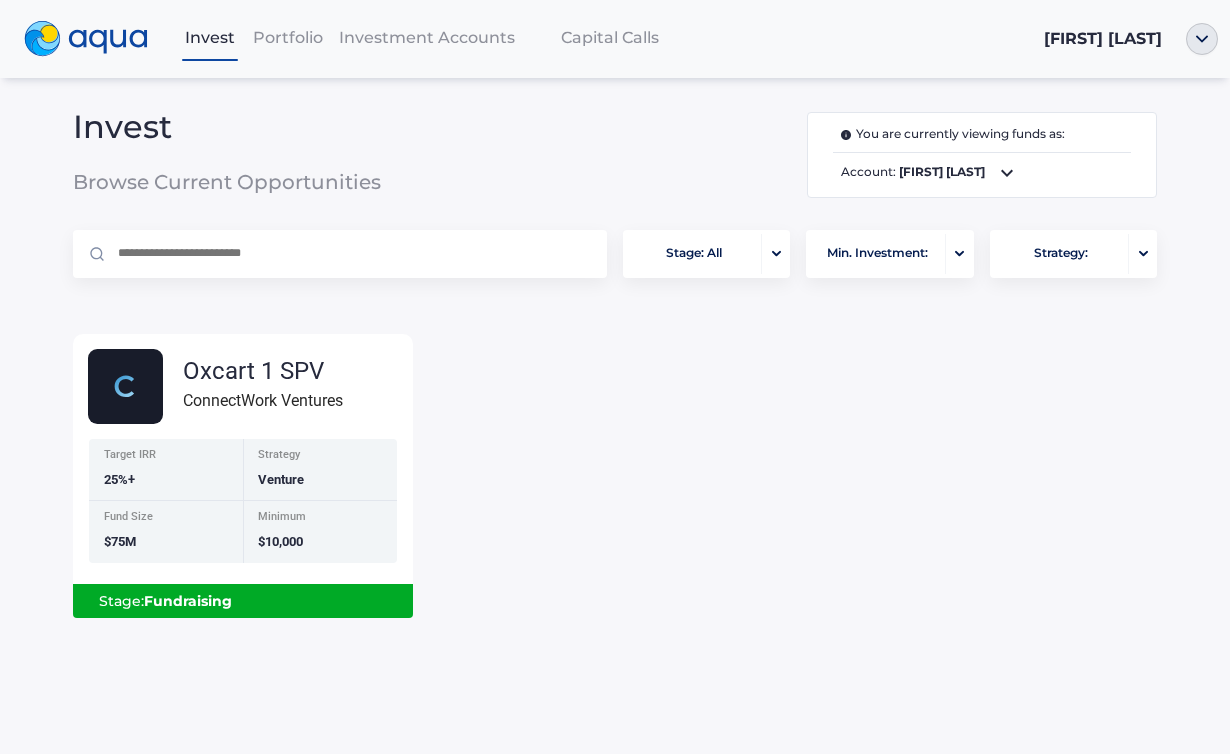click on "Investment Accounts" at bounding box center (427, 37) 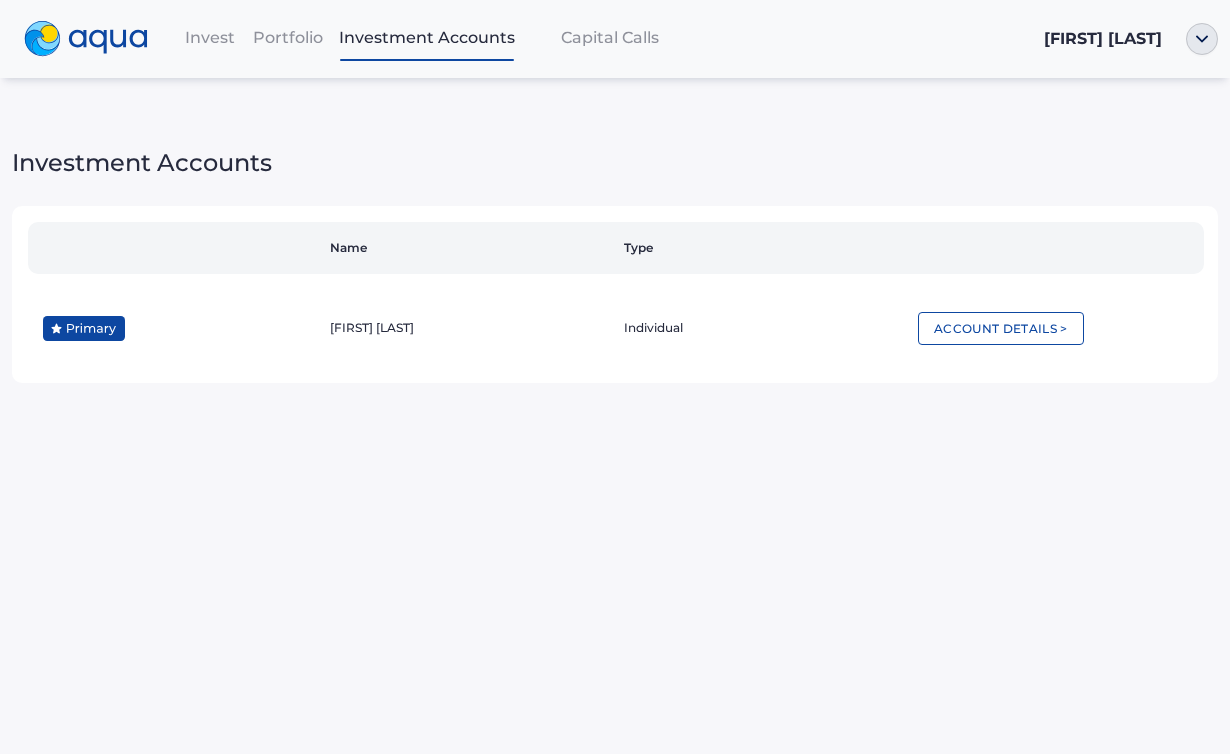 click on "Portfolio" at bounding box center (288, 37) 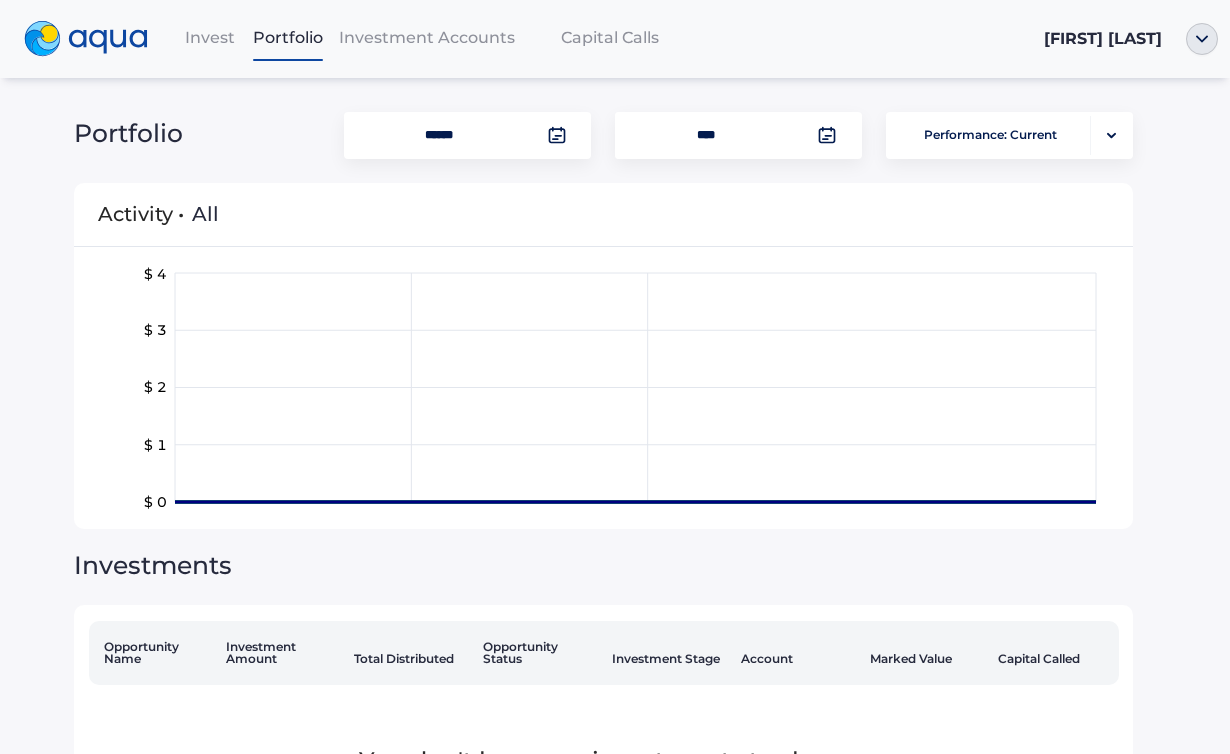 click on "Invest" at bounding box center (210, 37) 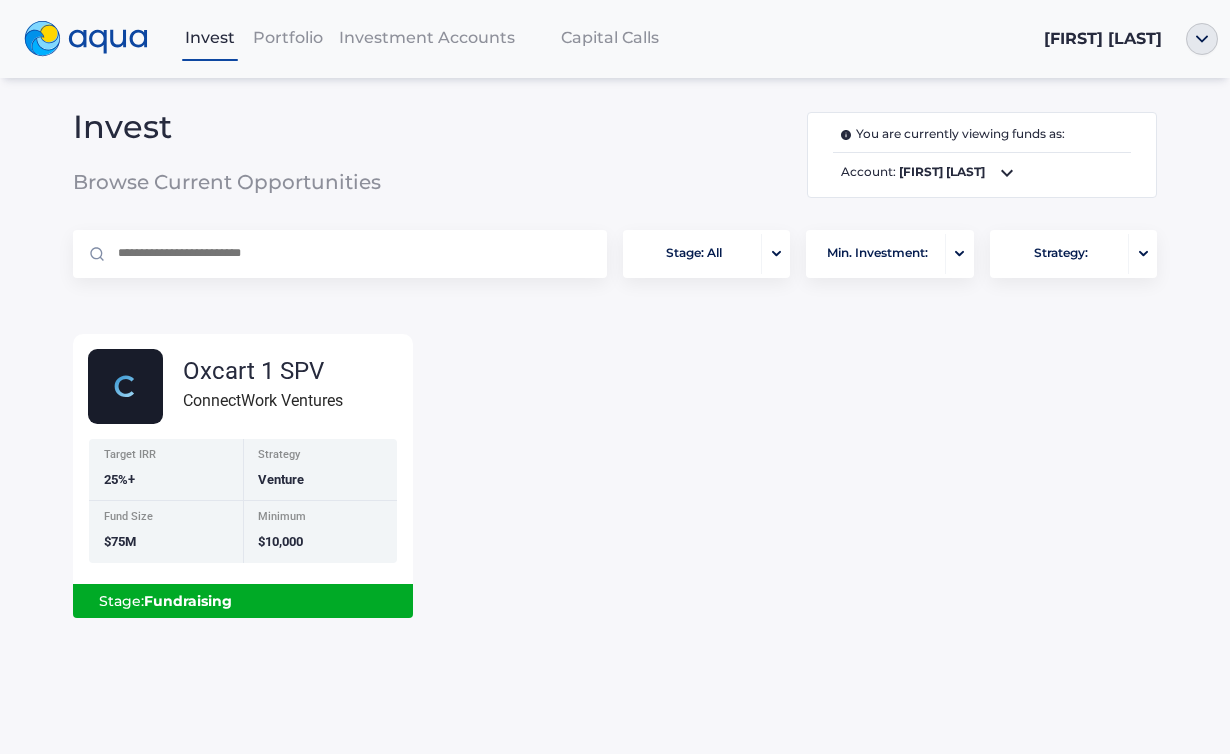 click on "Portfolio" at bounding box center [288, 37] 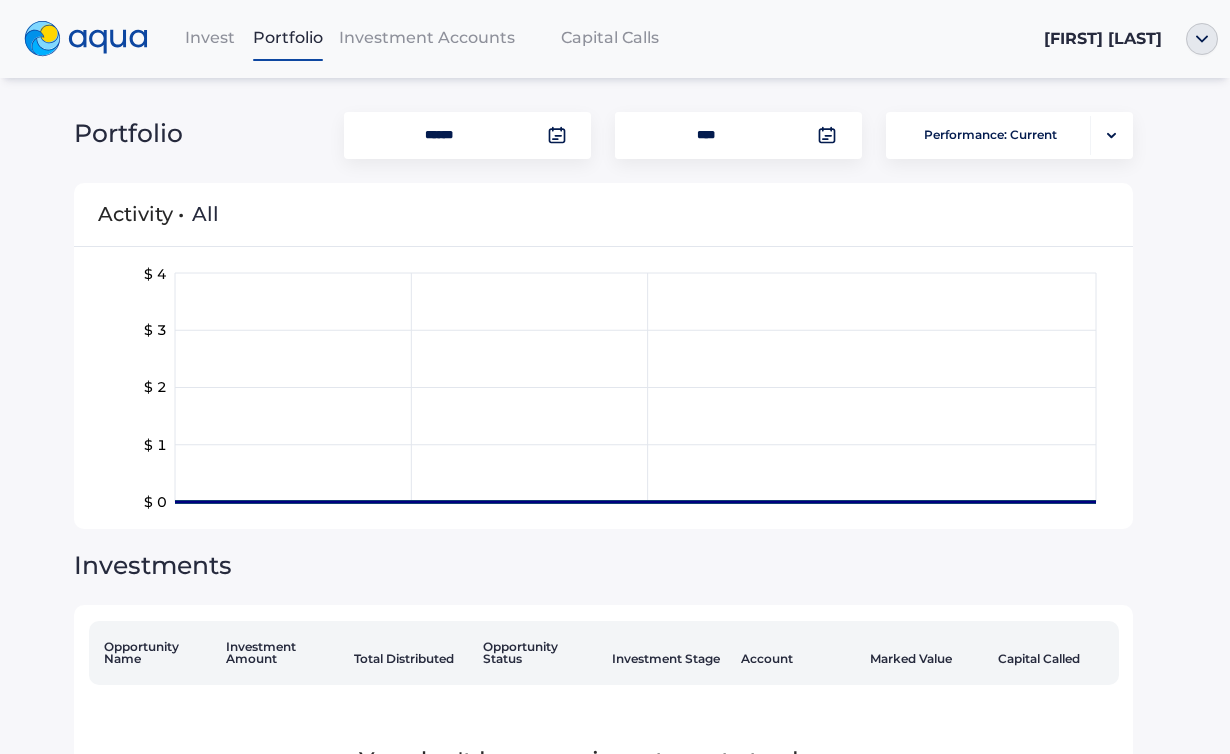 click on "Investment Accounts" at bounding box center [427, 37] 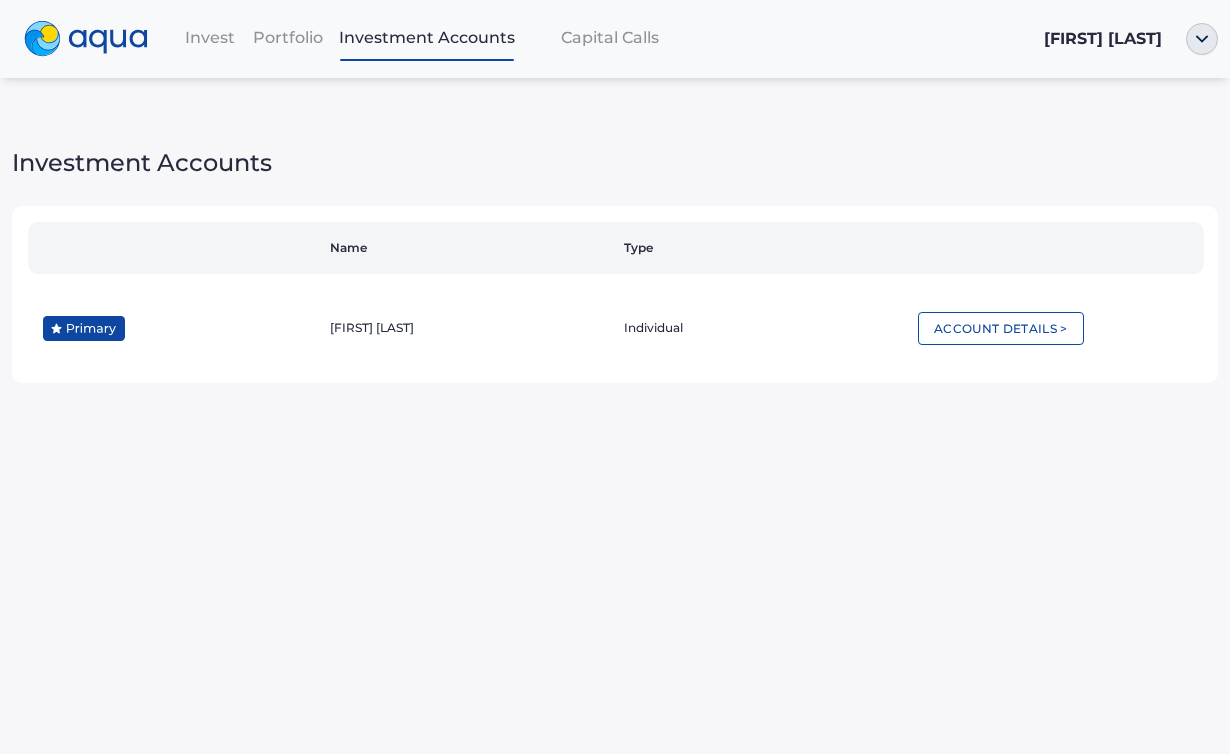 click on "Invest" at bounding box center [210, 37] 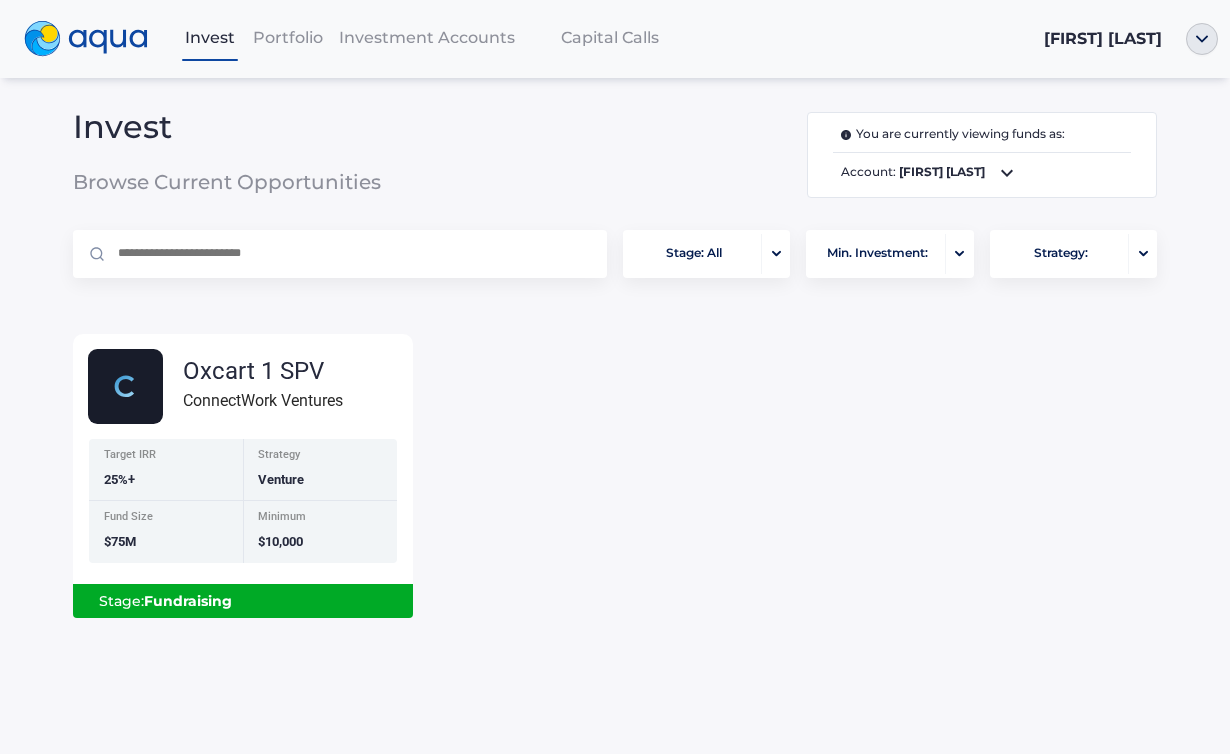 click on "Portfolio" at bounding box center [288, 37] 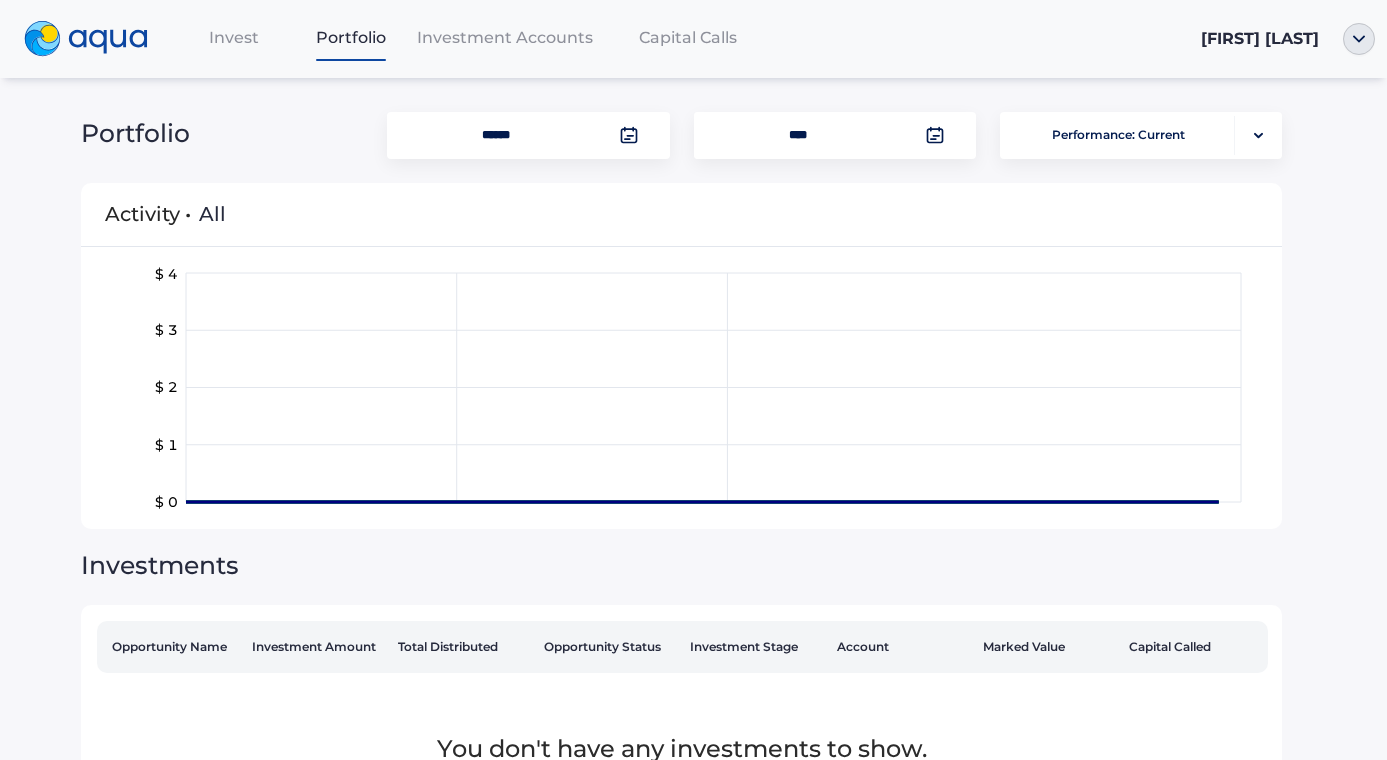 scroll, scrollTop: 0, scrollLeft: 0, axis: both 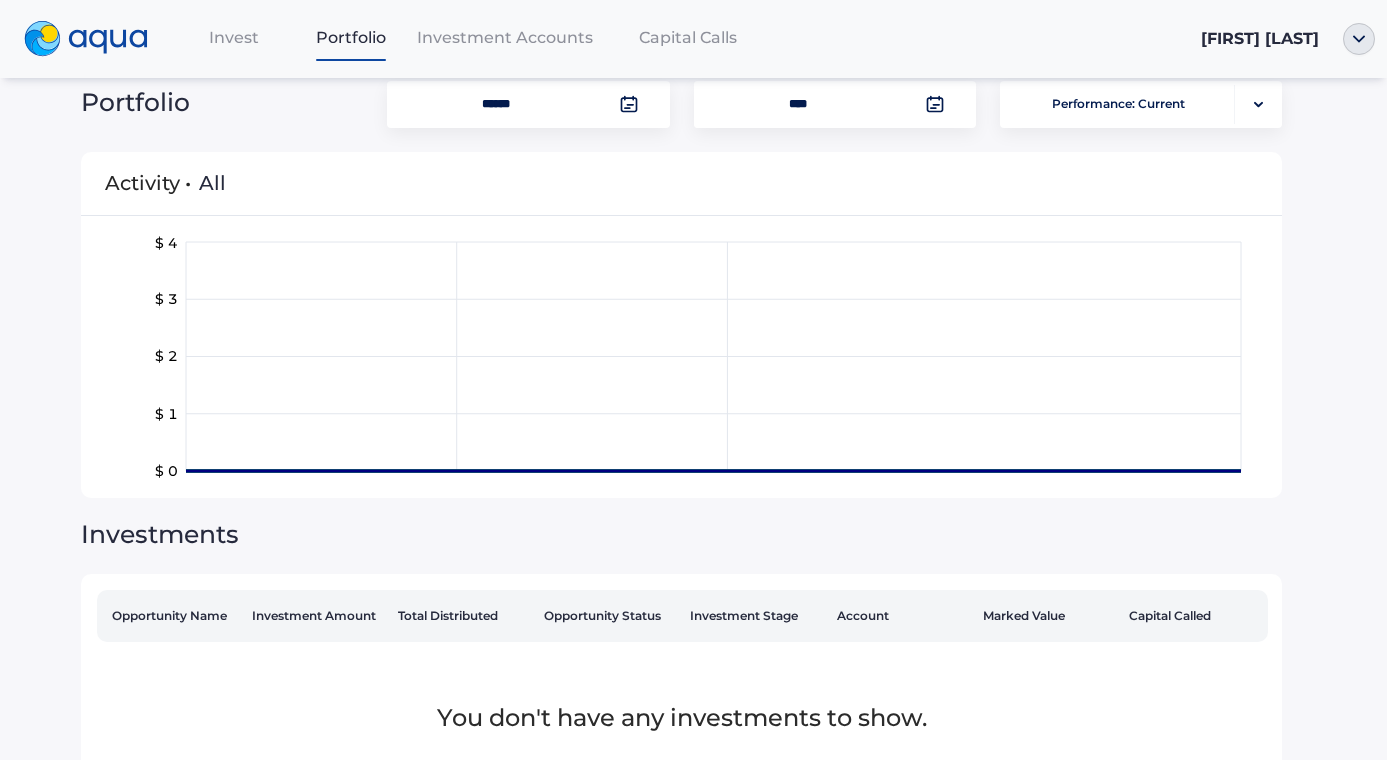 click at bounding box center (86, 39) 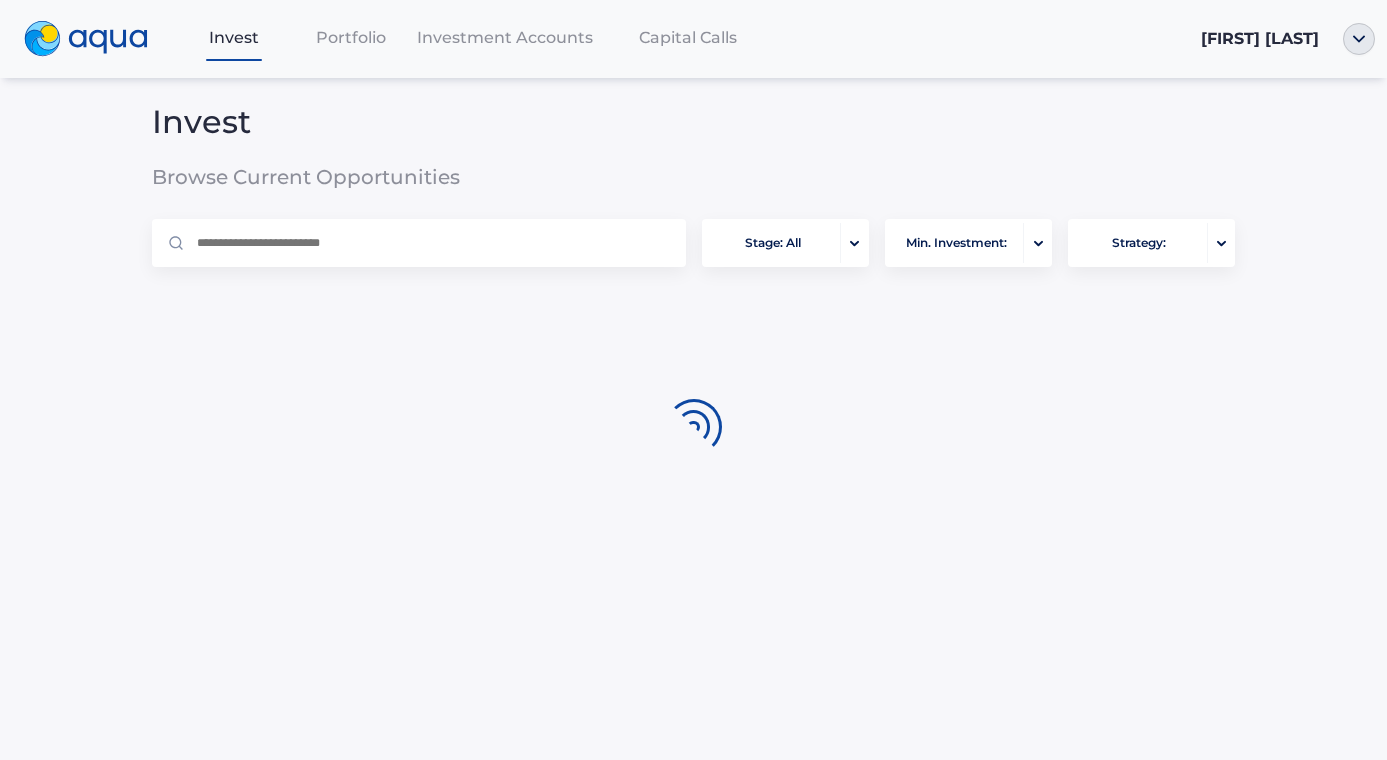 scroll, scrollTop: 0, scrollLeft: 0, axis: both 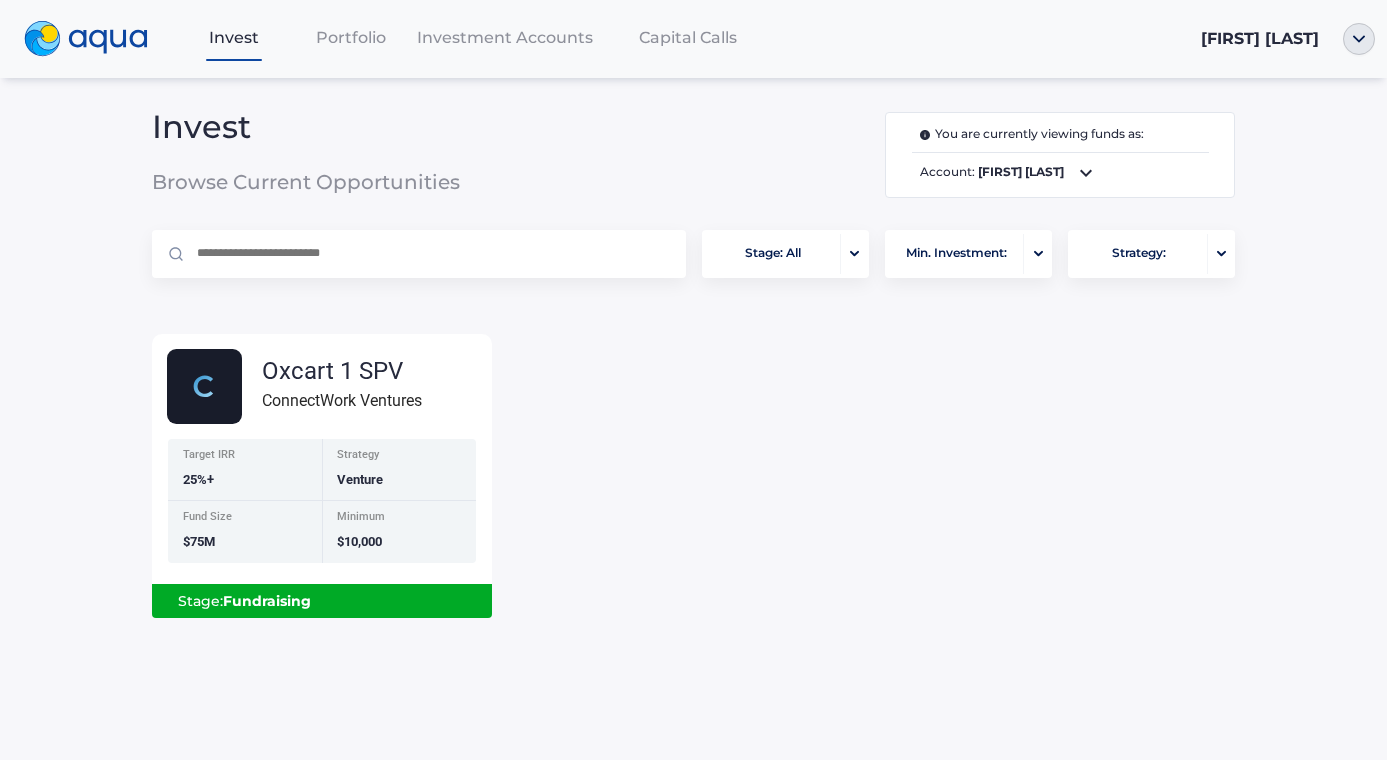 click at bounding box center [86, 39] 